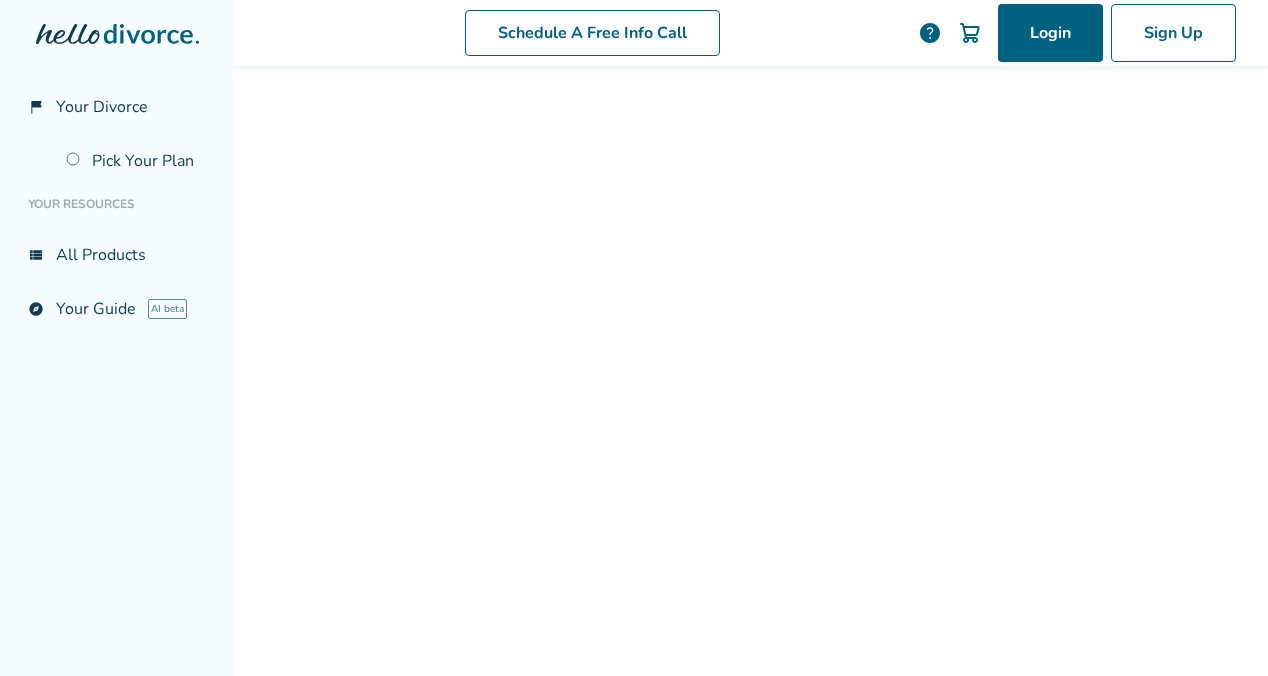 scroll, scrollTop: 0, scrollLeft: 0, axis: both 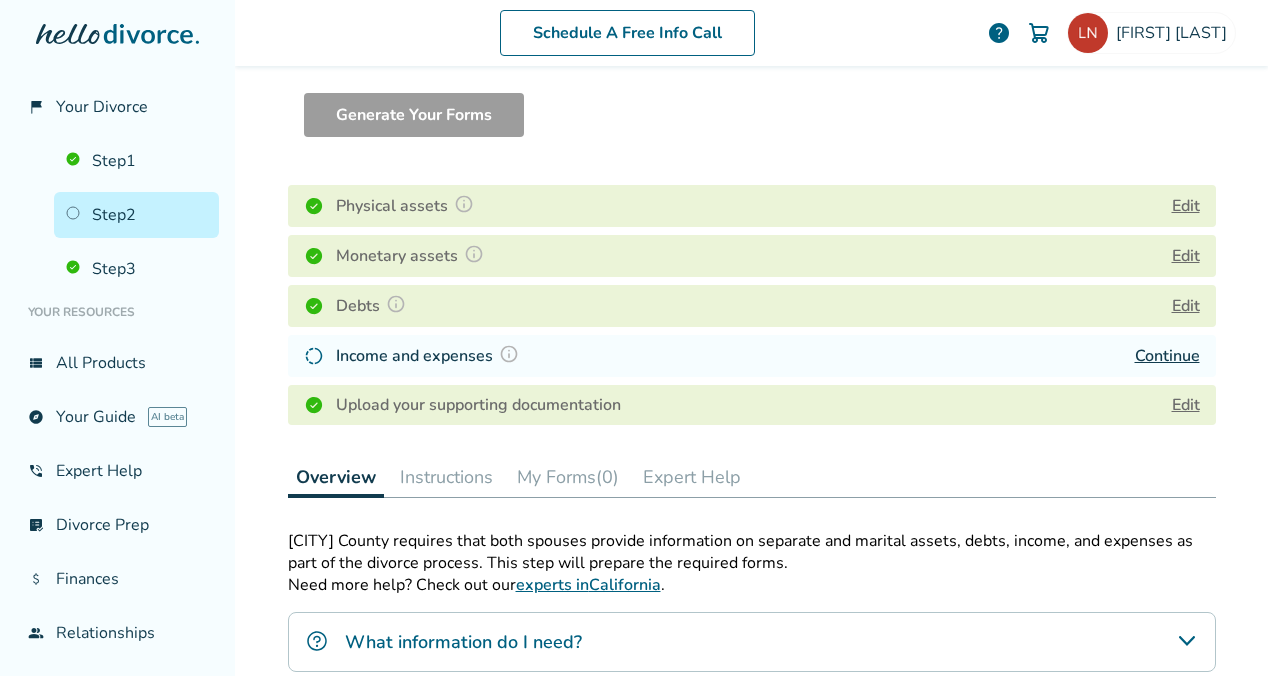 click on "Continue" at bounding box center (1167, 356) 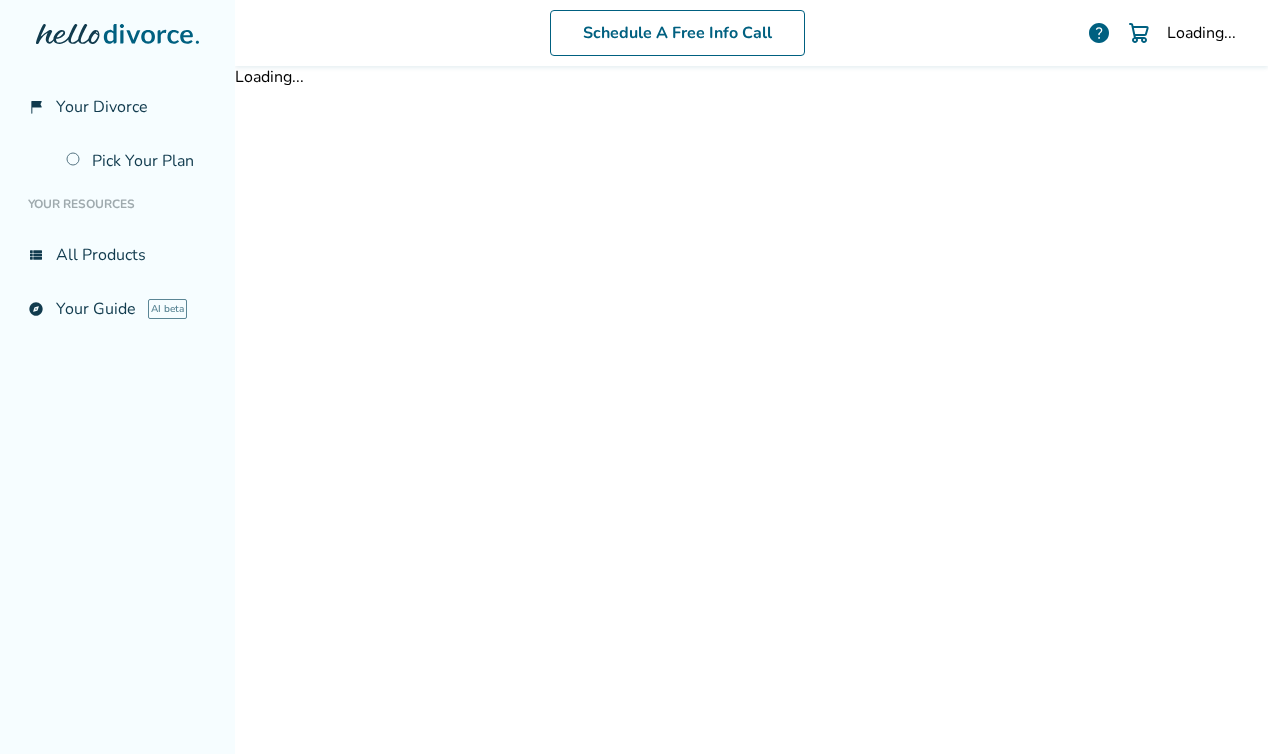 scroll, scrollTop: 0, scrollLeft: 0, axis: both 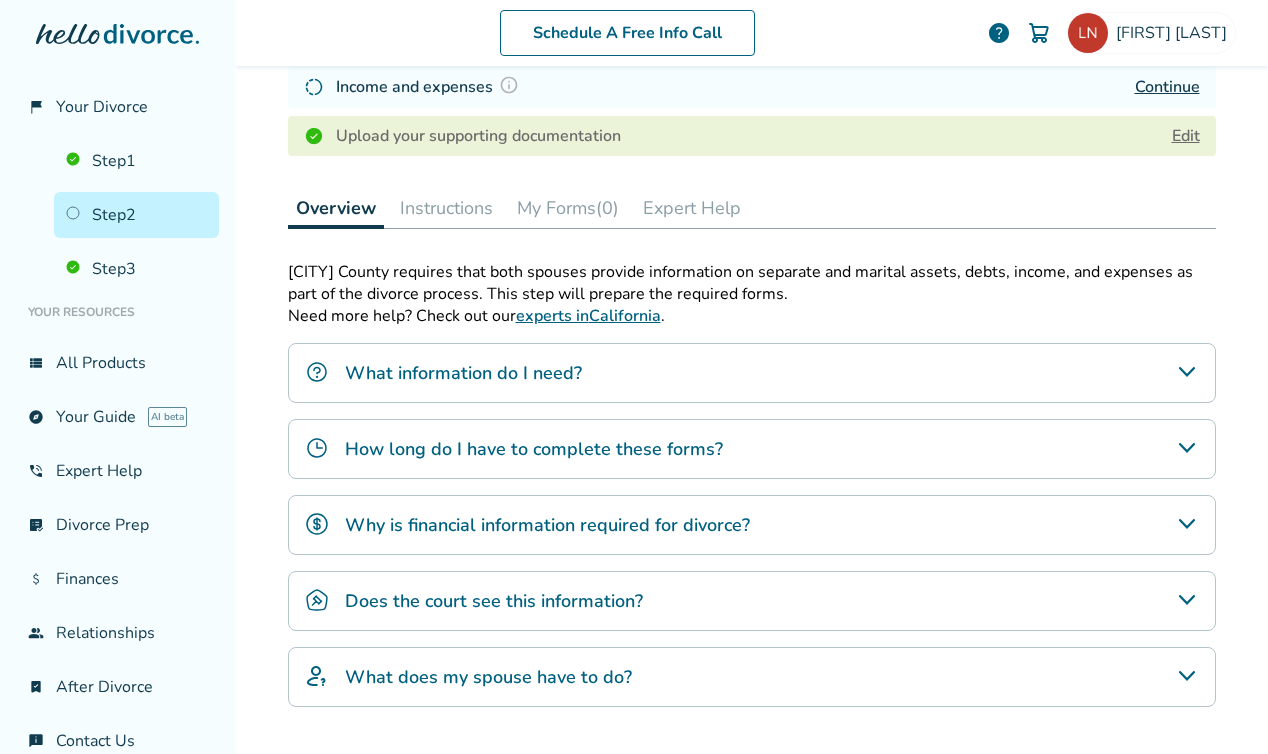 click on "My Forms  (0)" at bounding box center [568, 208] 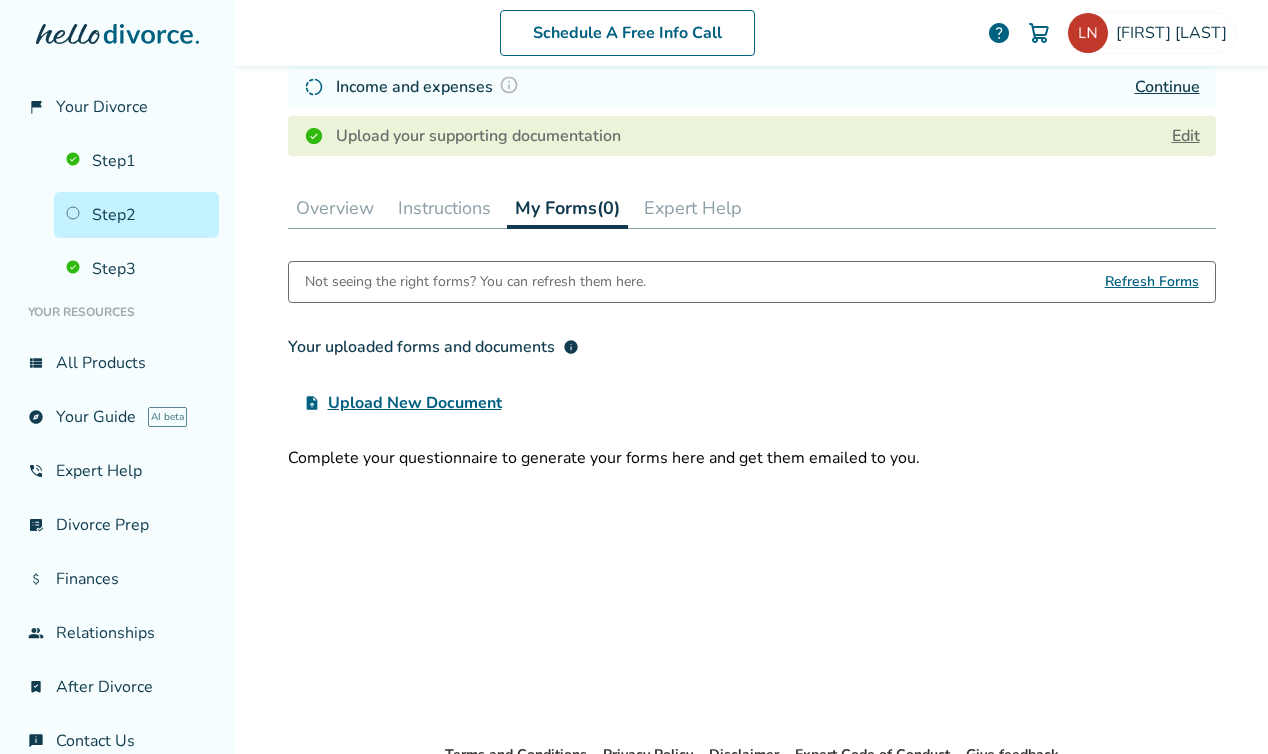 click on "Refresh Forms" at bounding box center [1152, 282] 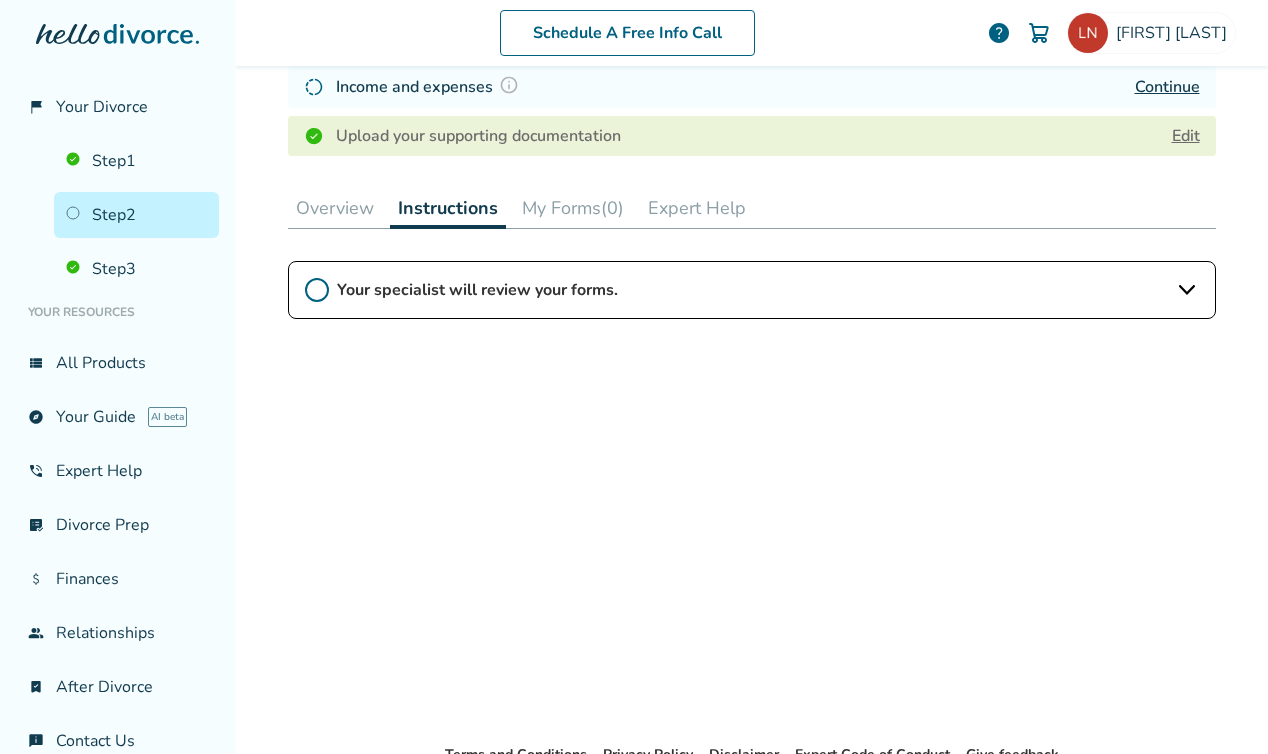 click on "Overview" at bounding box center (335, 208) 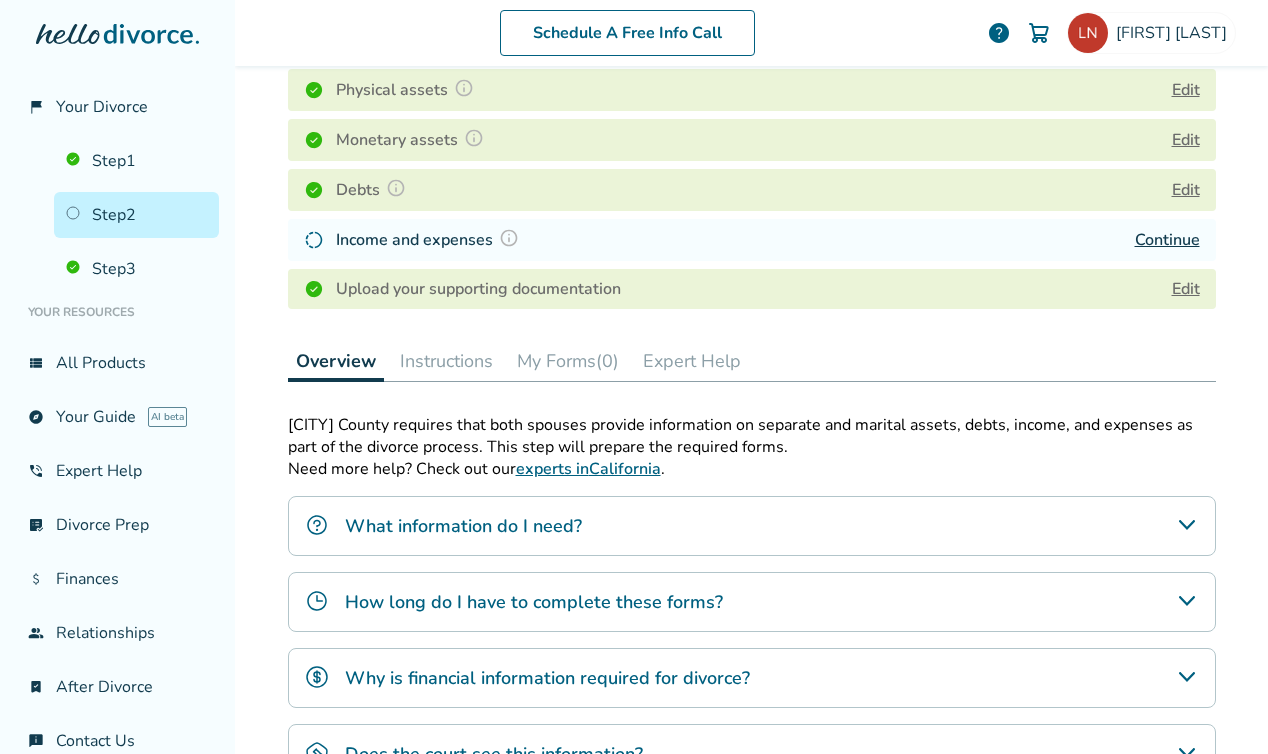 scroll, scrollTop: 540, scrollLeft: 0, axis: vertical 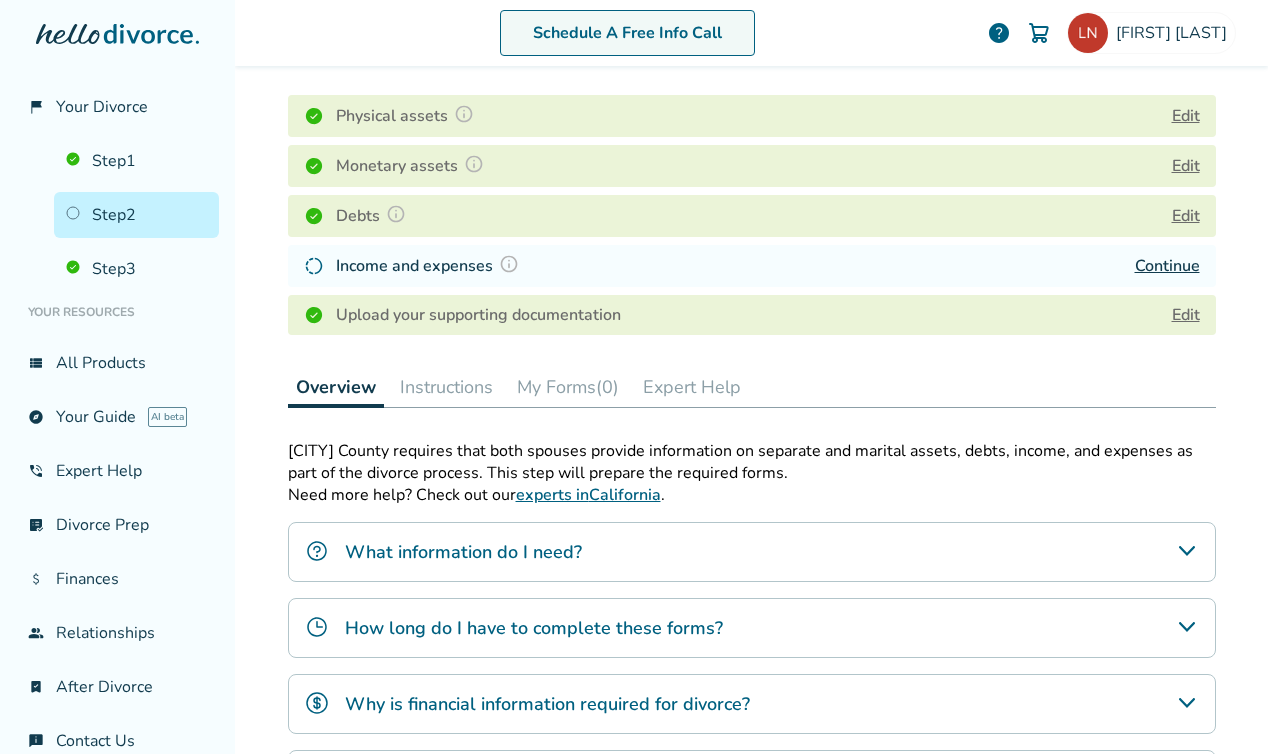 type 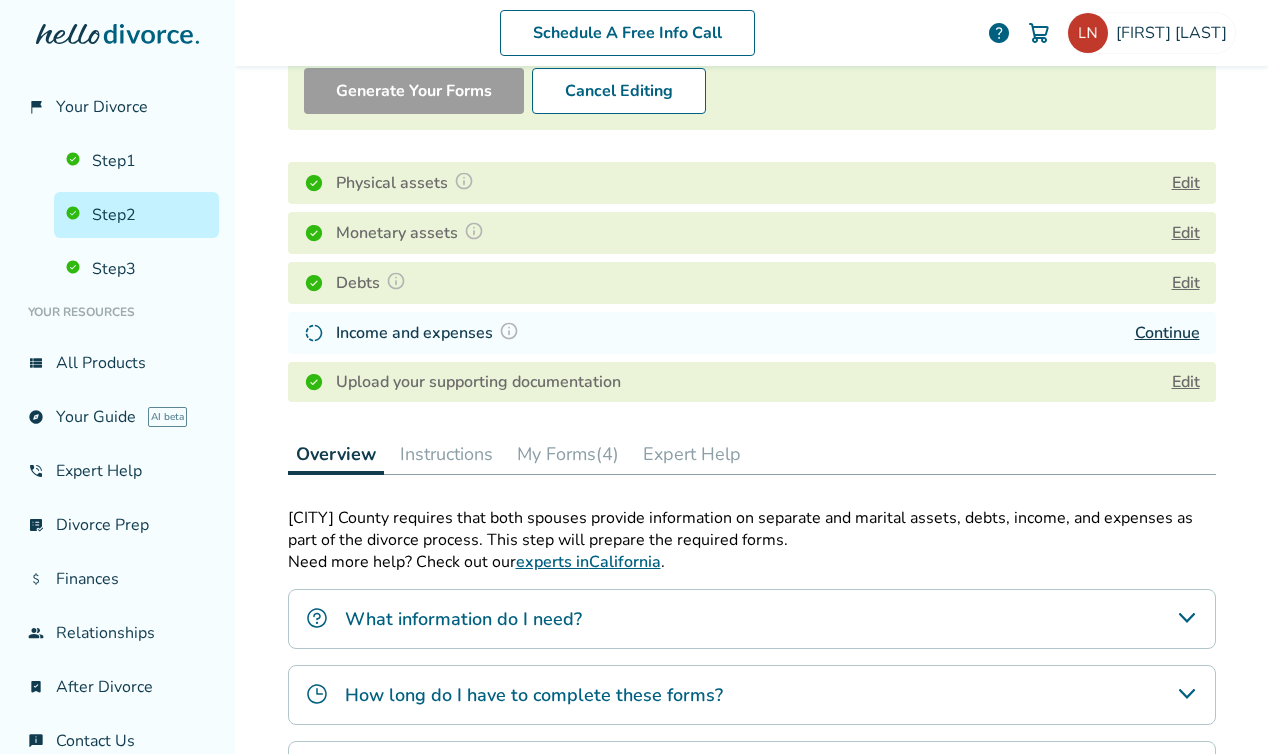scroll, scrollTop: 287, scrollLeft: 0, axis: vertical 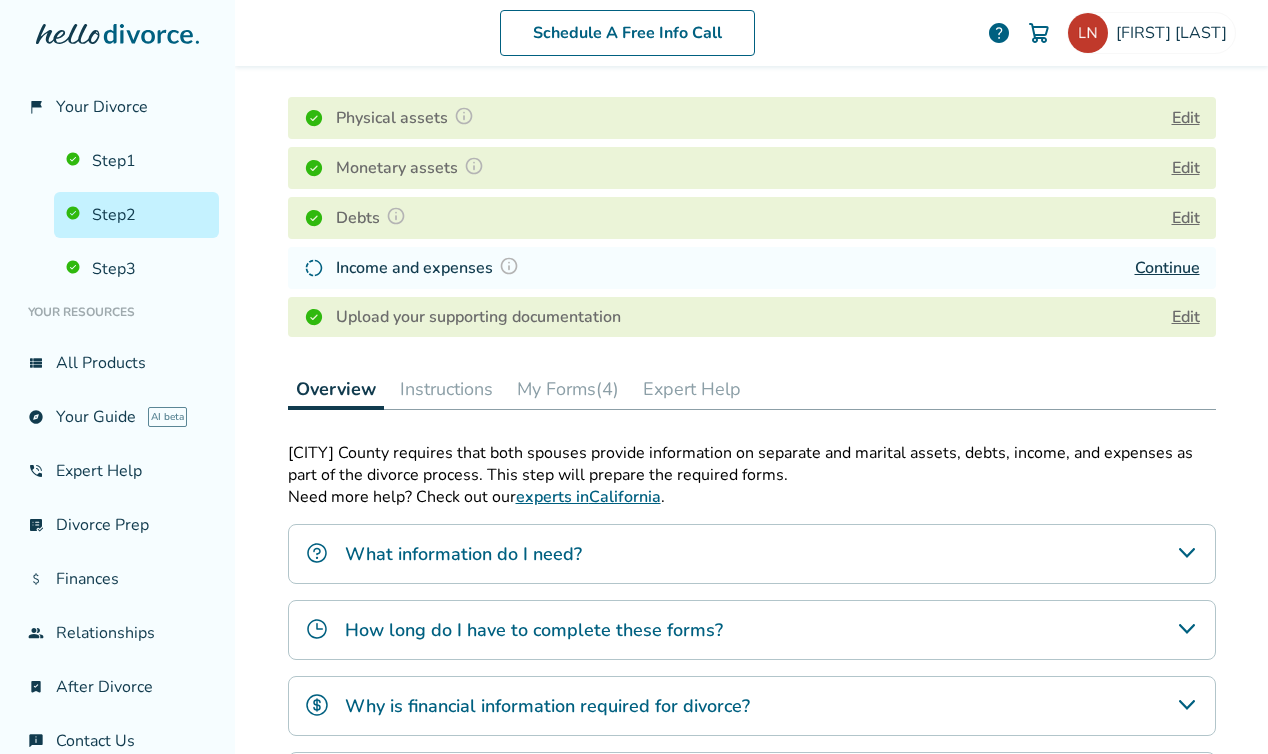 click on "Continue" at bounding box center (1167, 268) 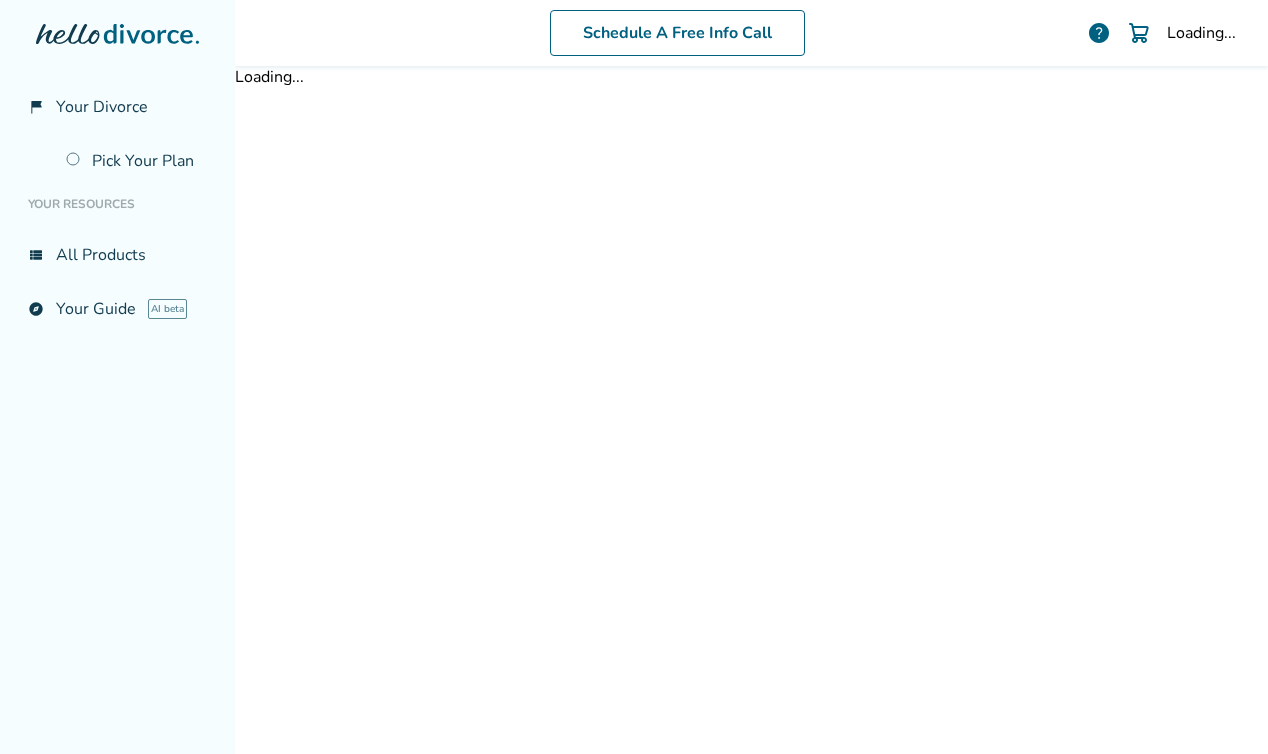 scroll, scrollTop: 0, scrollLeft: 0, axis: both 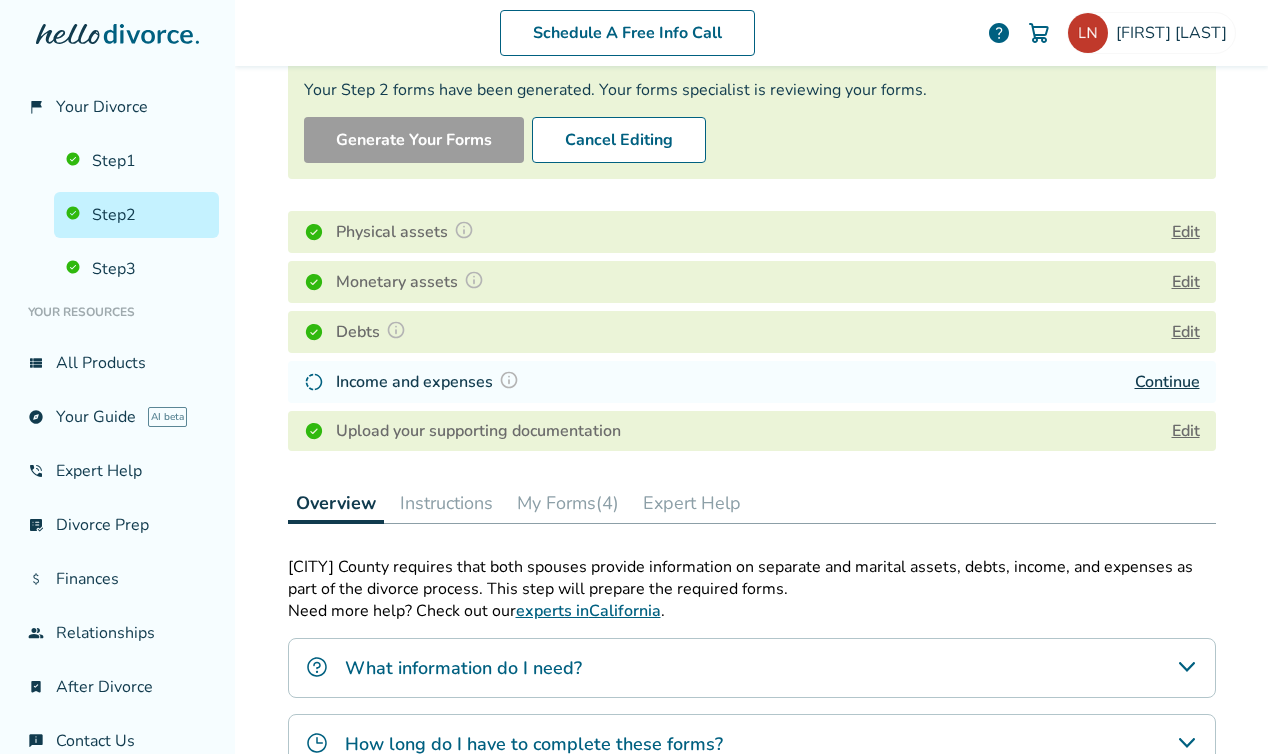 click on "My Forms  (4)" at bounding box center [568, 503] 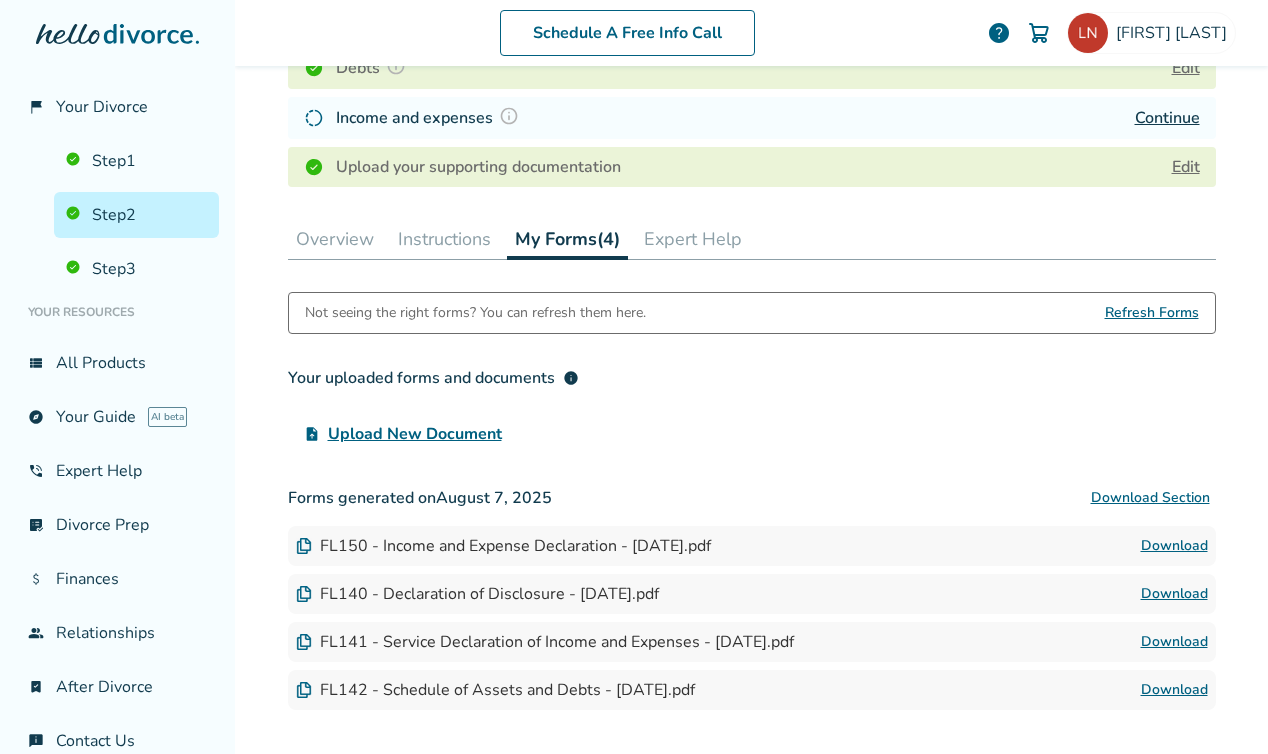 scroll, scrollTop: 596, scrollLeft: 0, axis: vertical 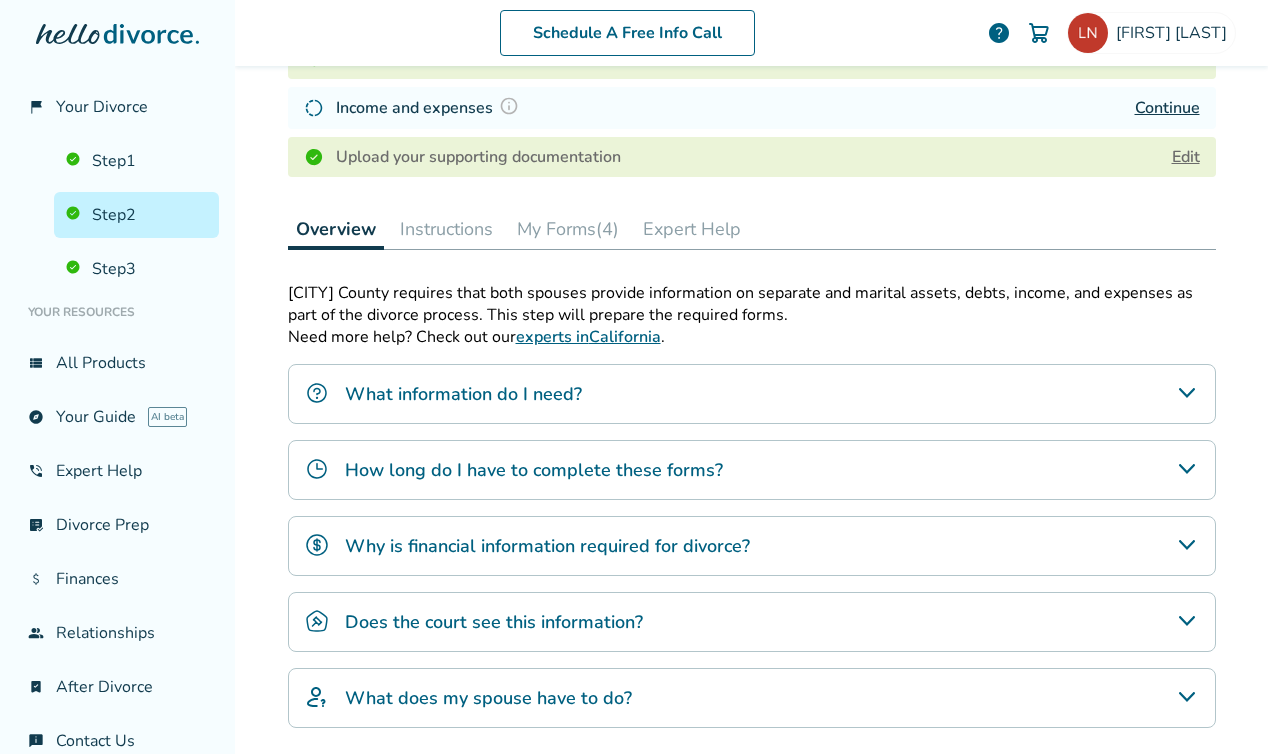 click on "My Forms  (4)" at bounding box center [568, 229] 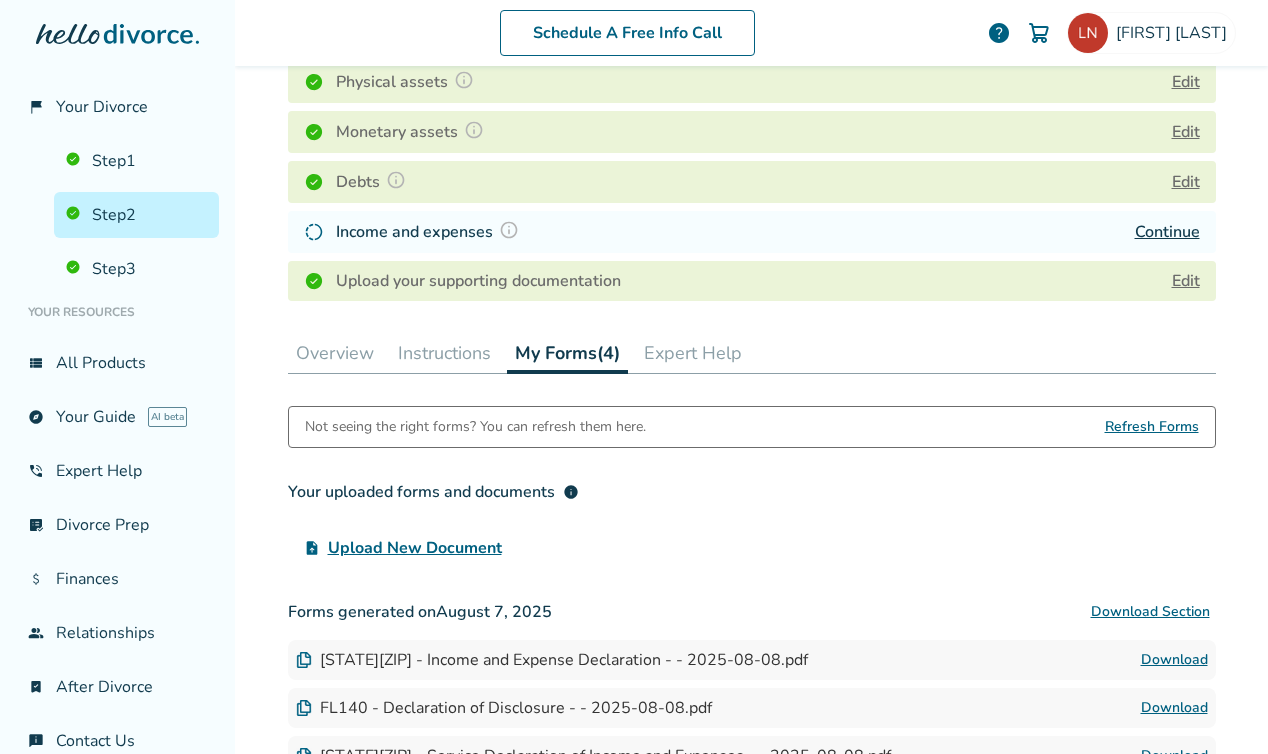 scroll, scrollTop: 278, scrollLeft: 0, axis: vertical 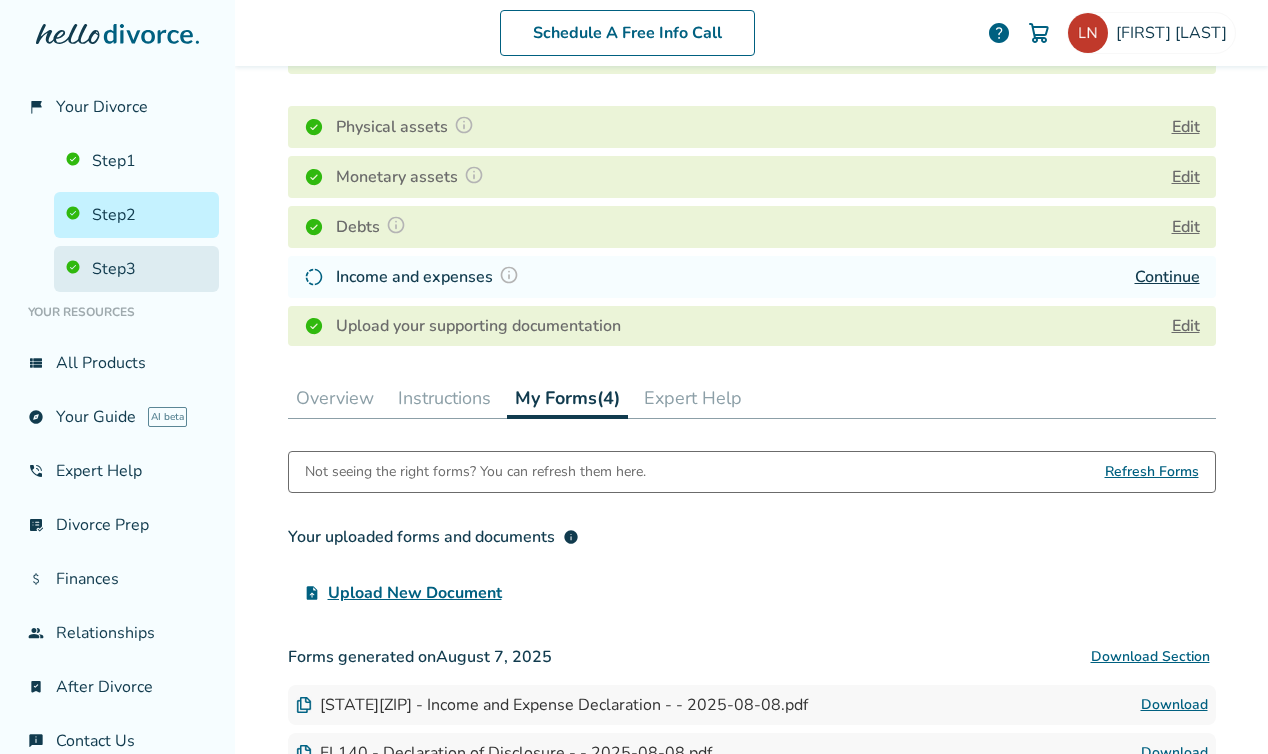 click on "Step  3" at bounding box center (136, 269) 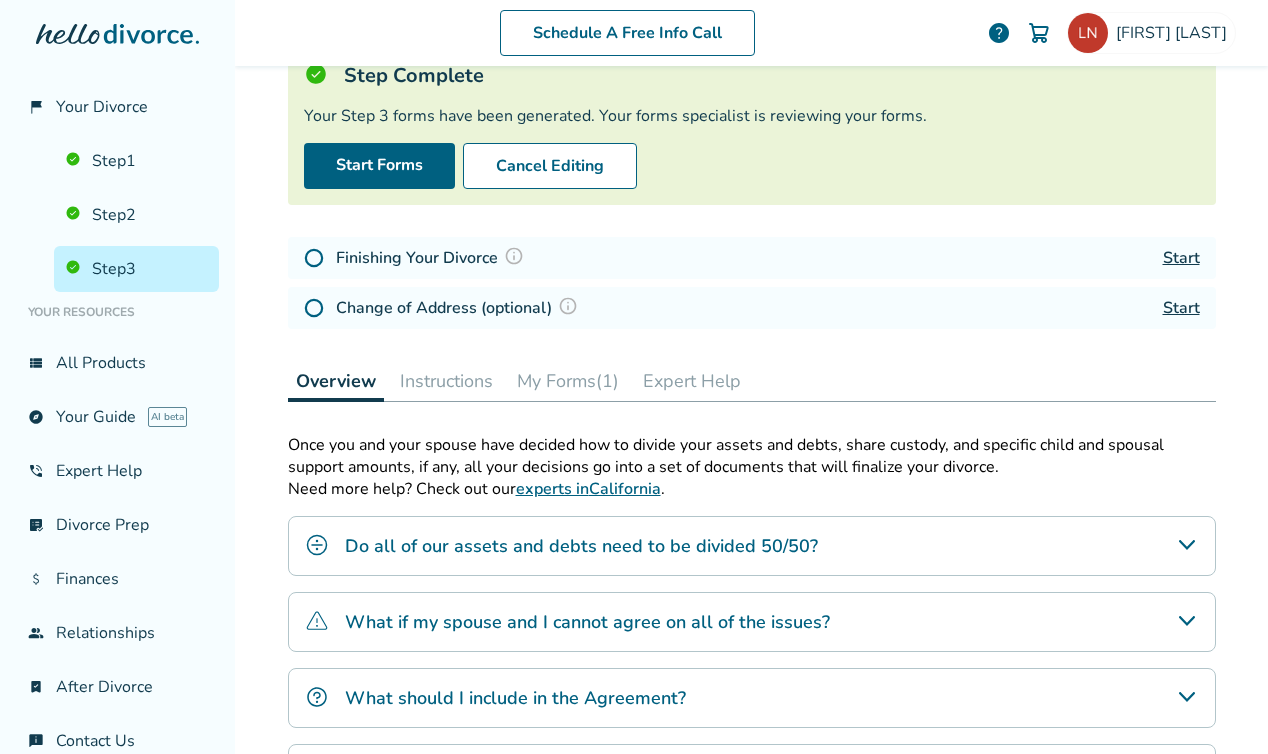 scroll, scrollTop: 78, scrollLeft: 0, axis: vertical 